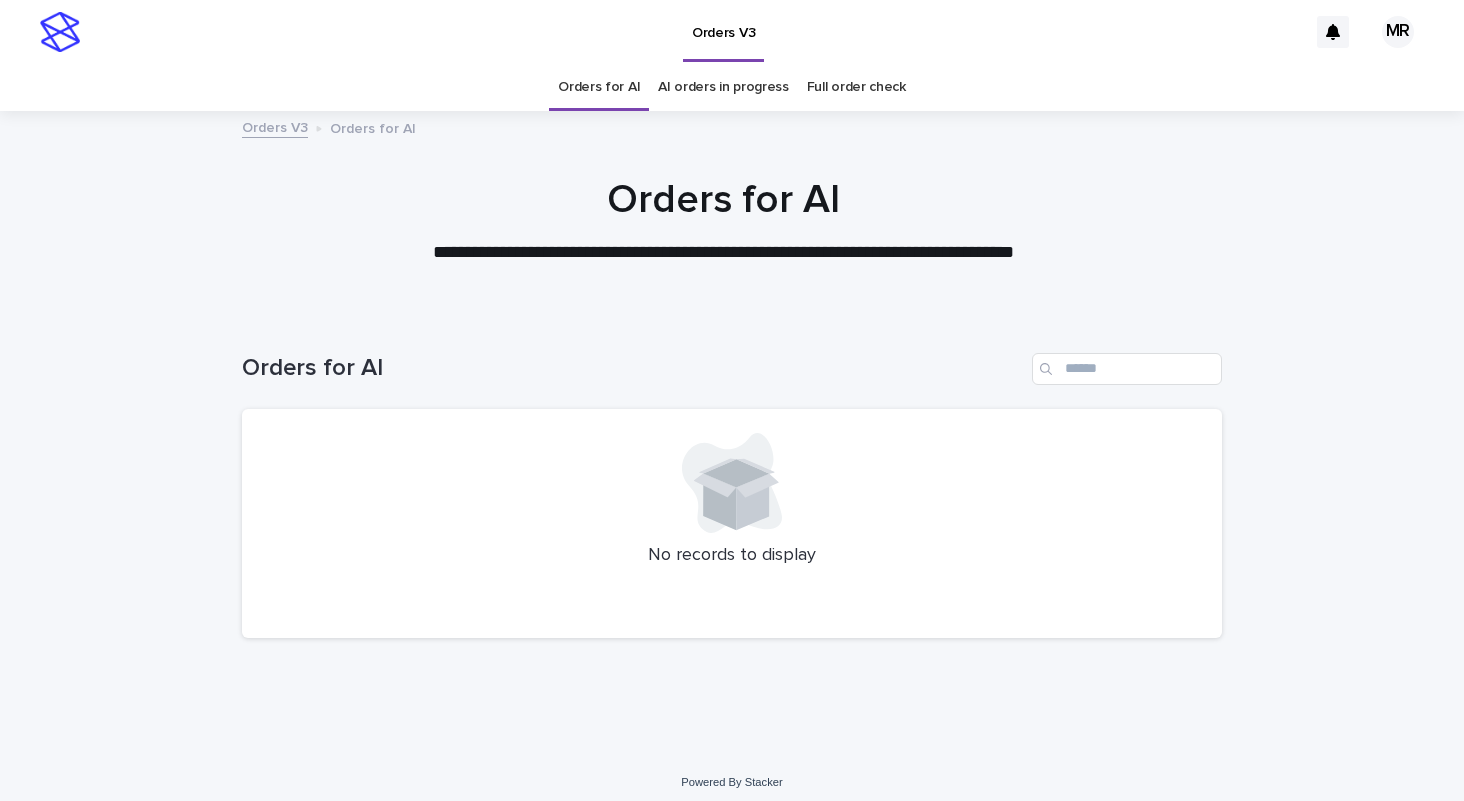 scroll, scrollTop: 0, scrollLeft: 0, axis: both 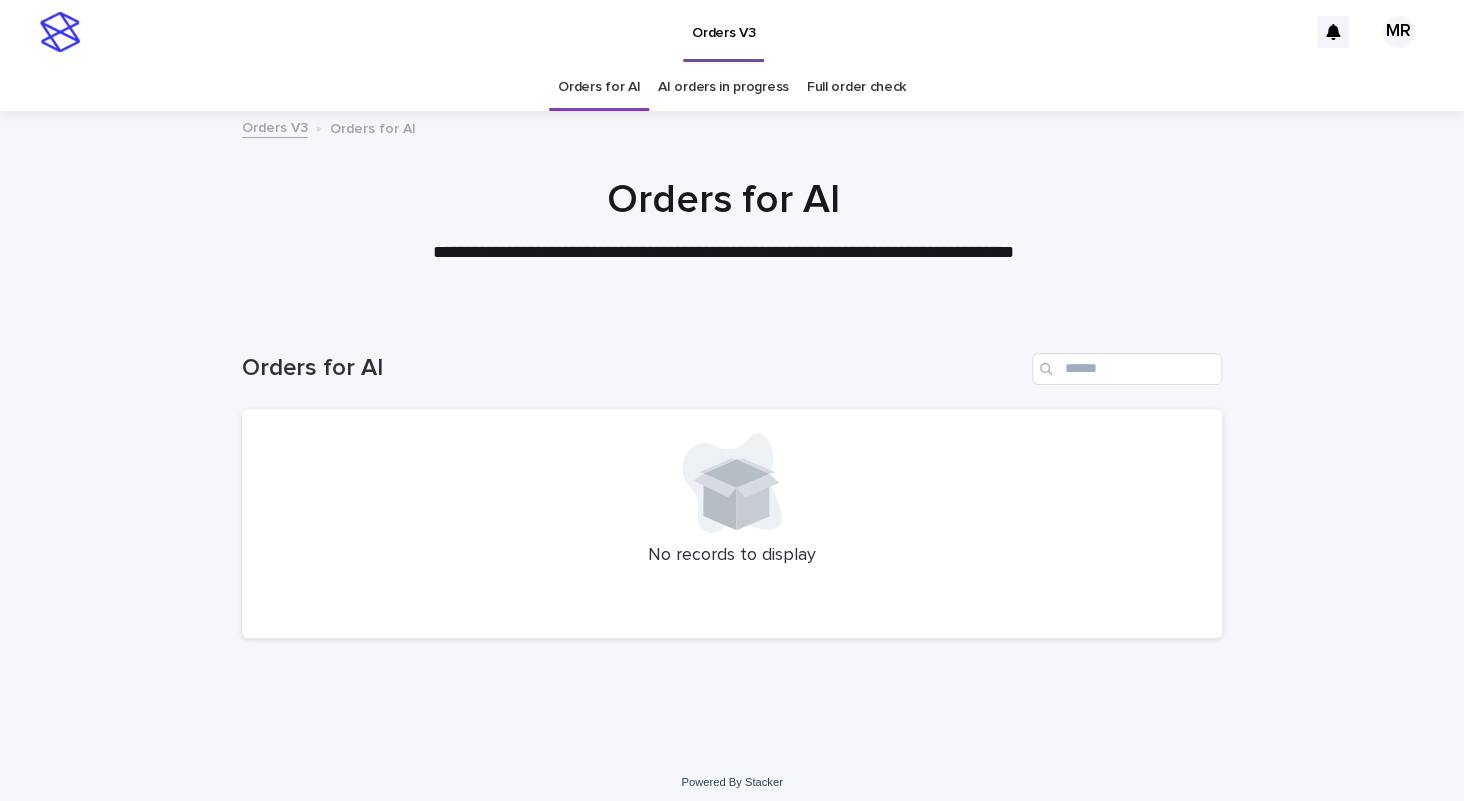 click on "AI orders in progress" at bounding box center (723, 87) 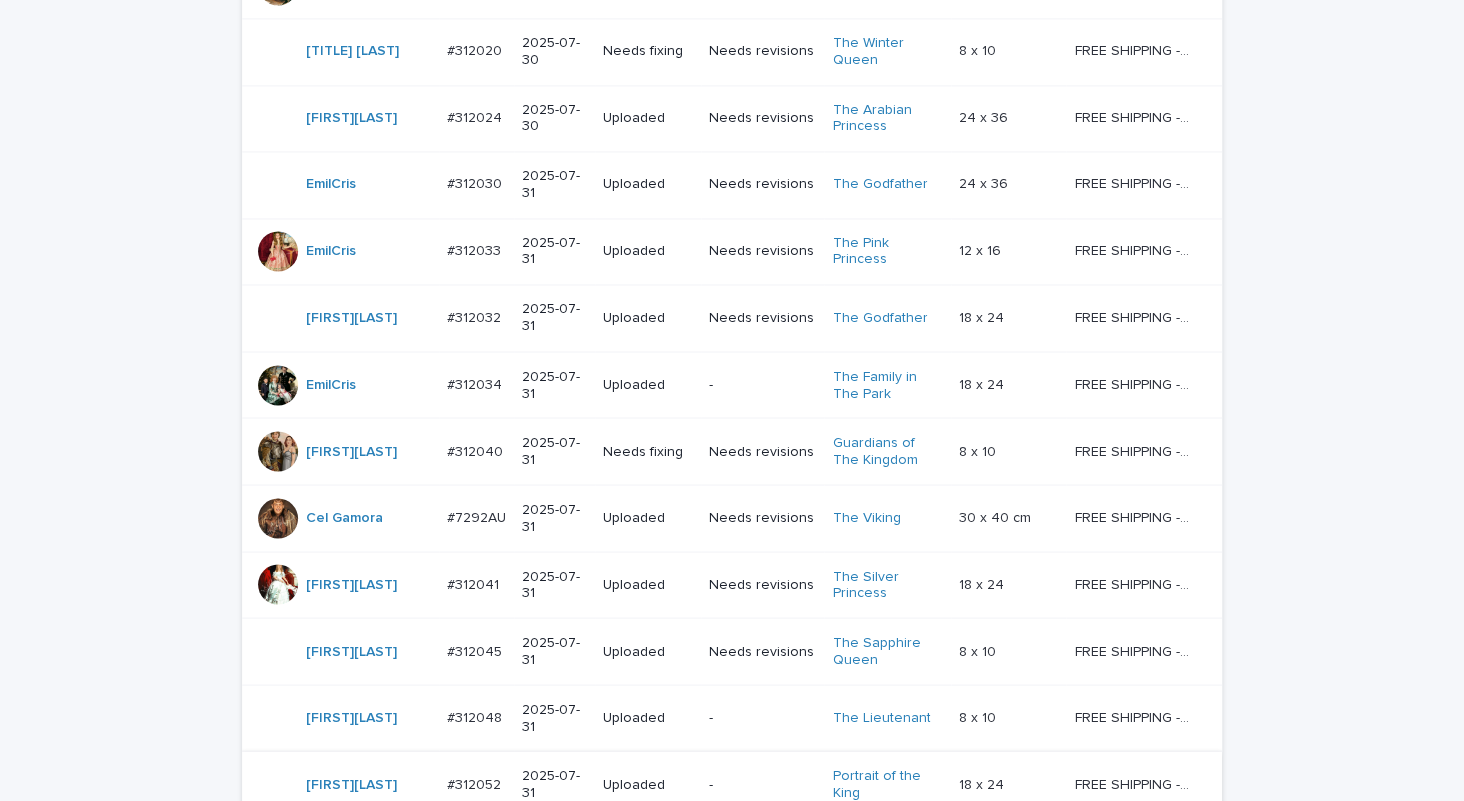 scroll, scrollTop: 1651, scrollLeft: 0, axis: vertical 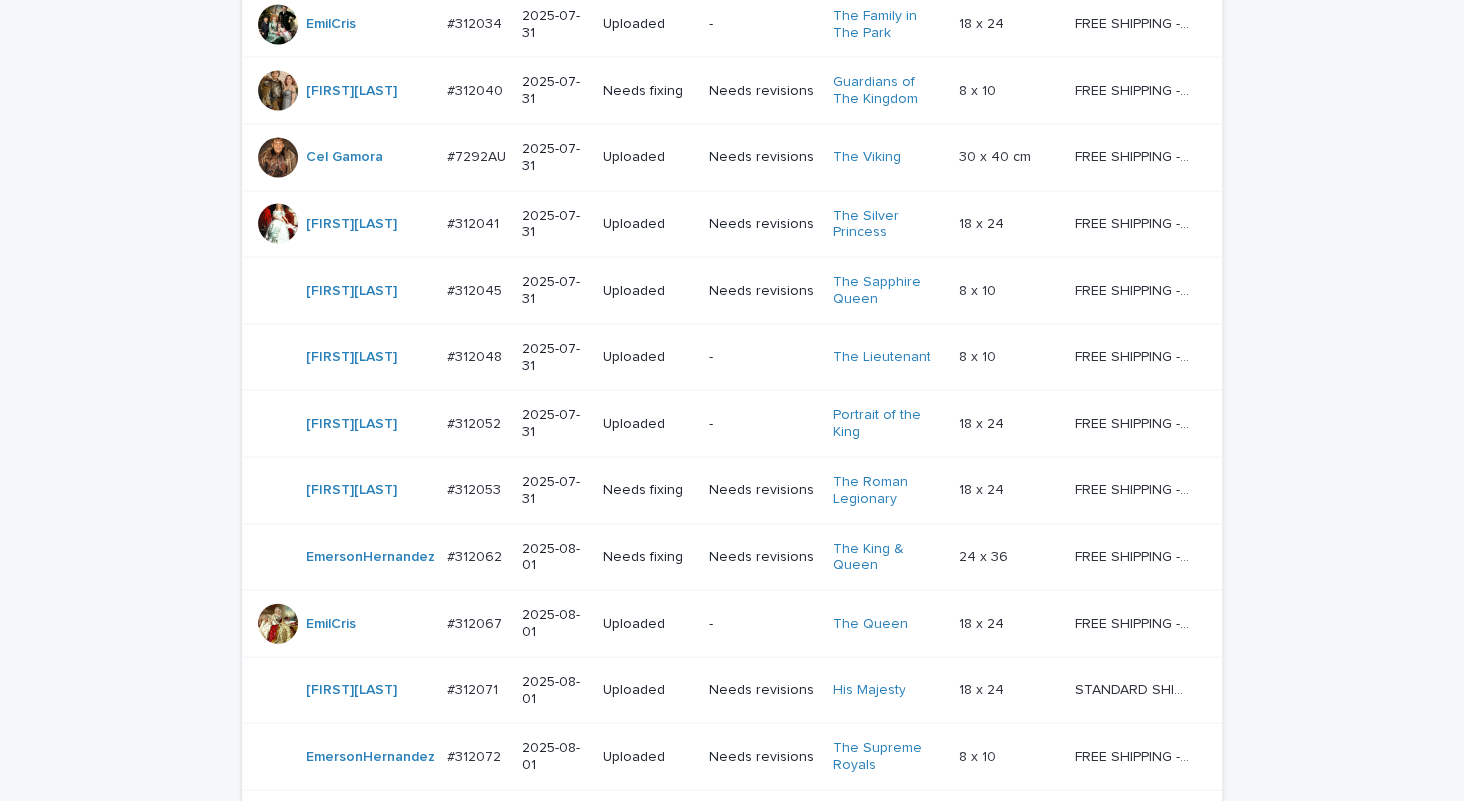click on "Next" at bounding box center [1167, 820] 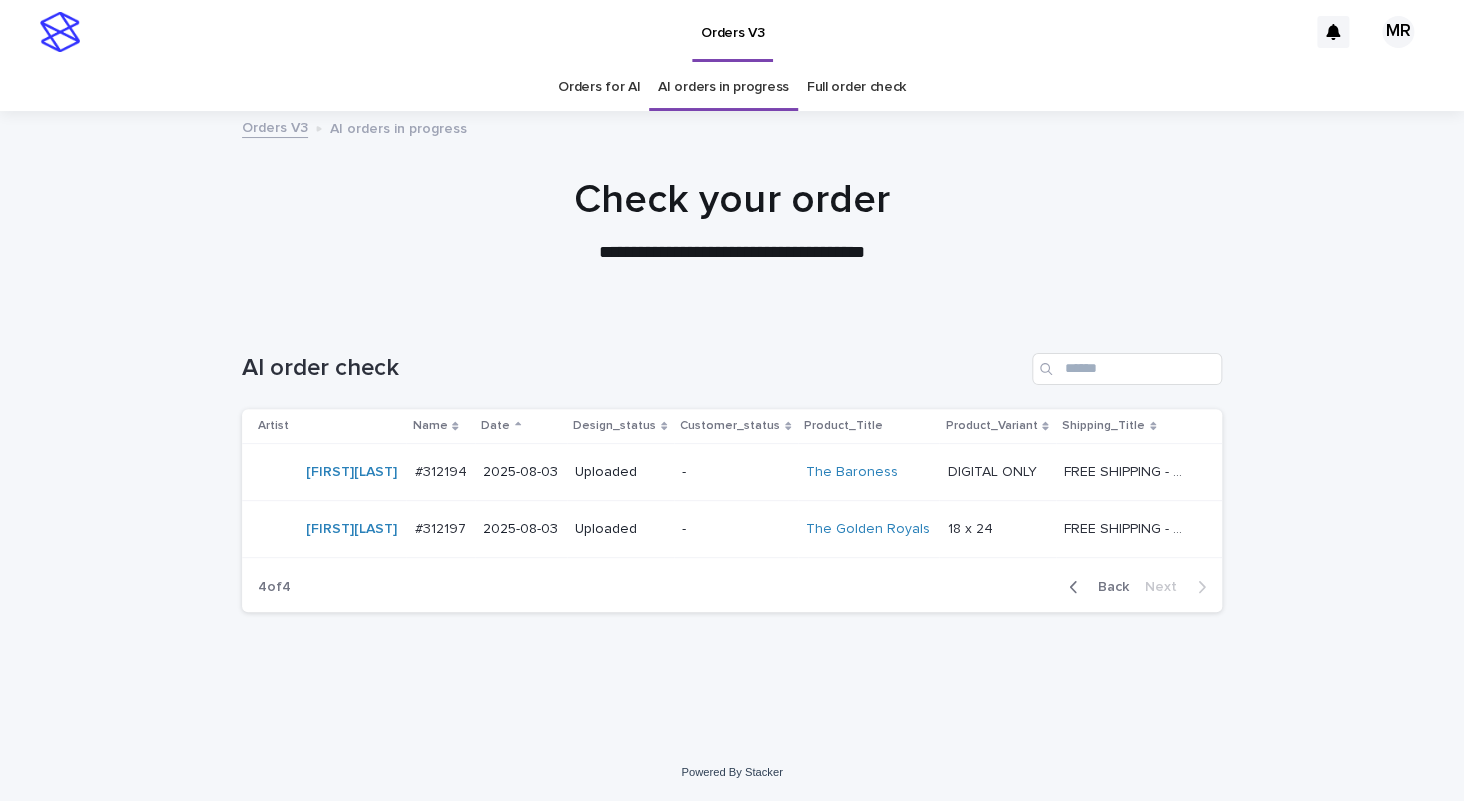scroll, scrollTop: 0, scrollLeft: 0, axis: both 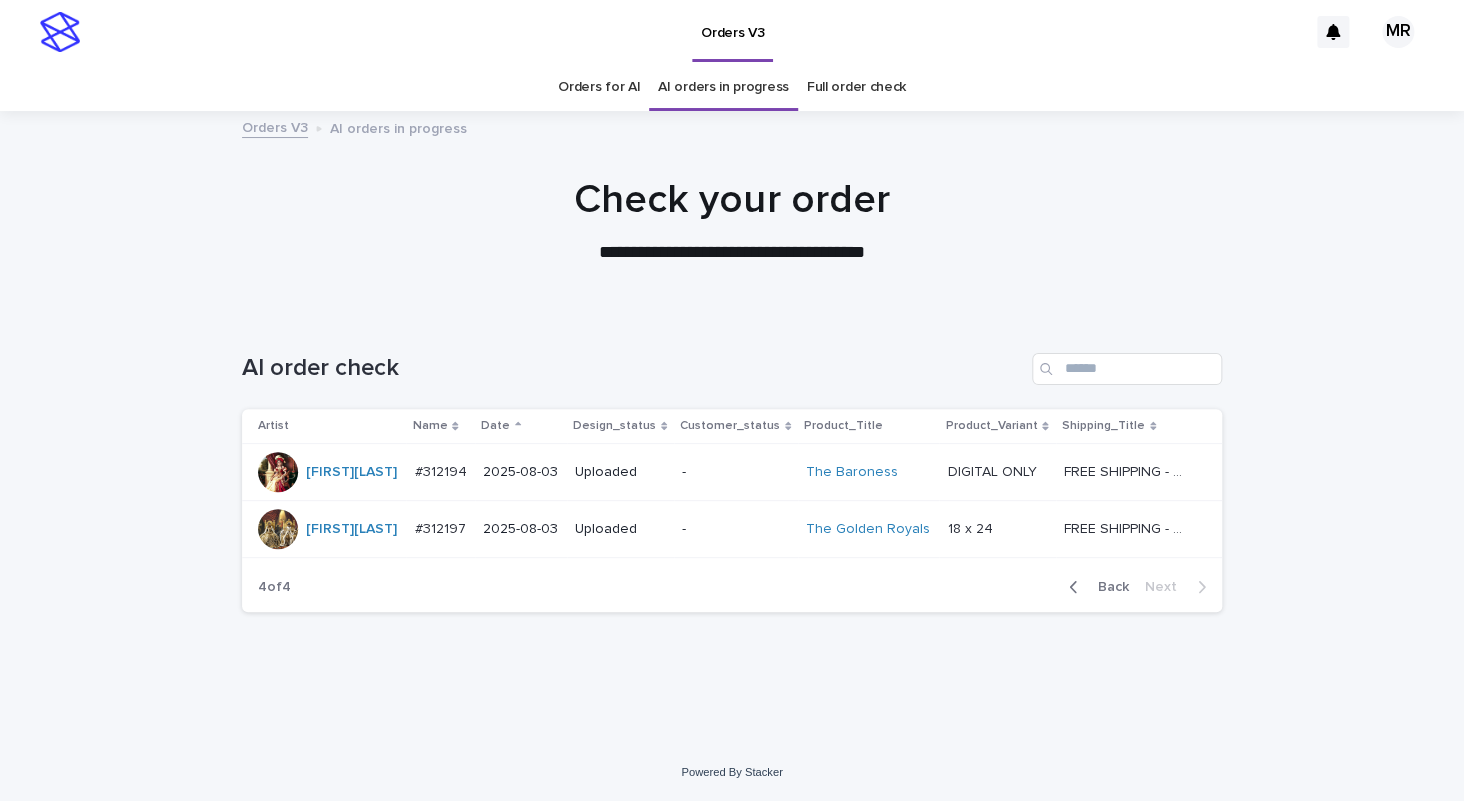 click on "Orders for AI" at bounding box center (599, 87) 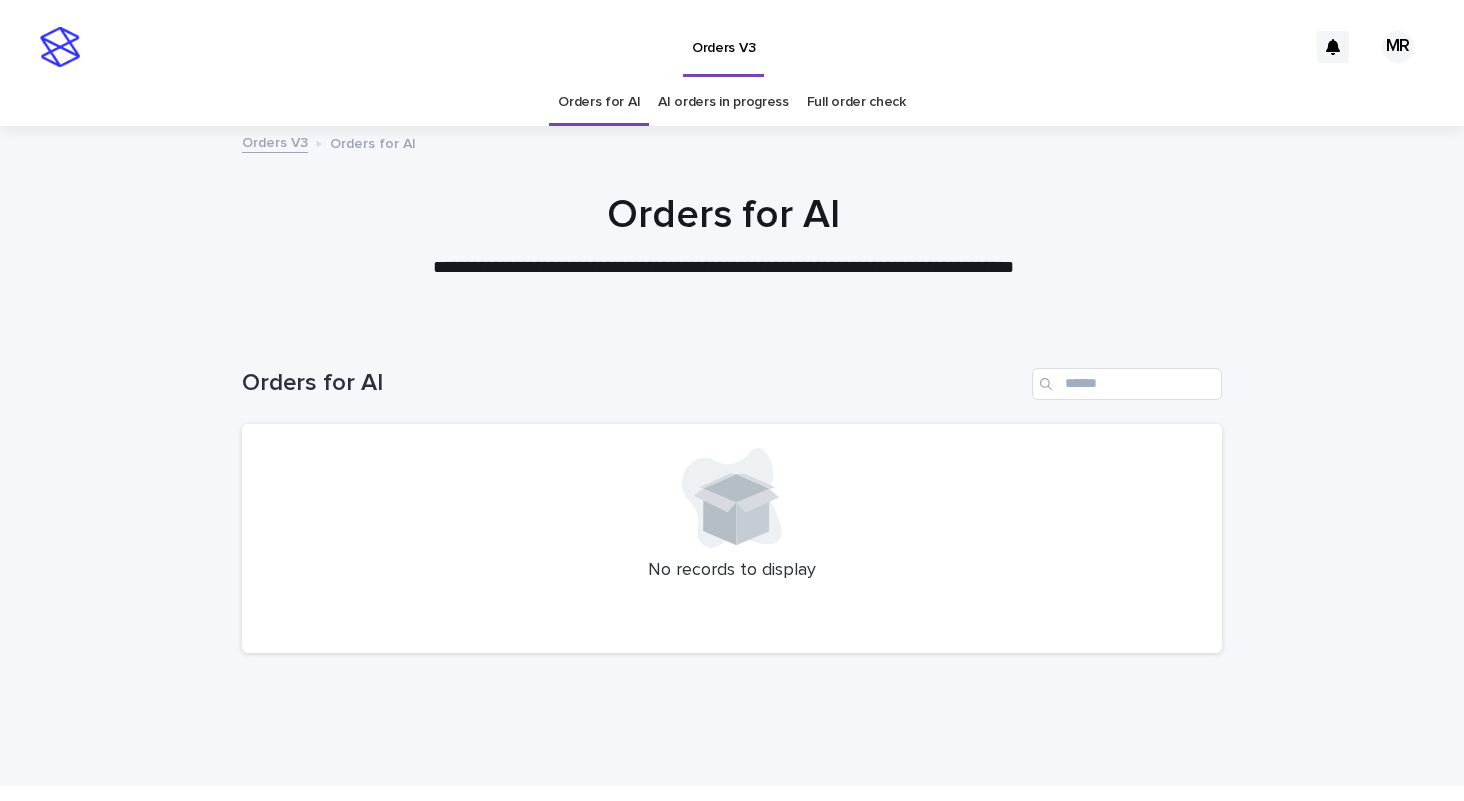 scroll, scrollTop: 0, scrollLeft: 0, axis: both 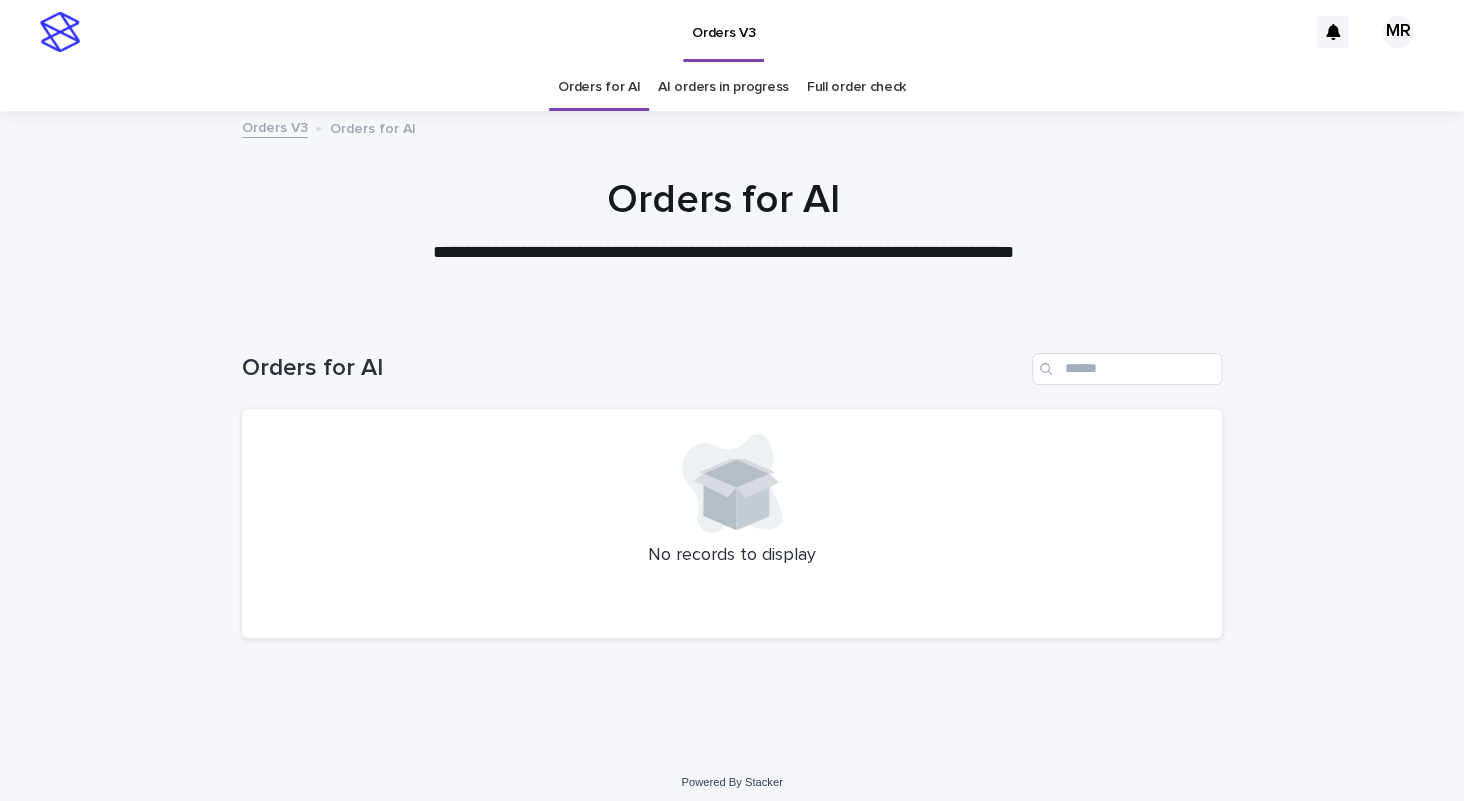 click on "AI orders in progress" at bounding box center [723, 87] 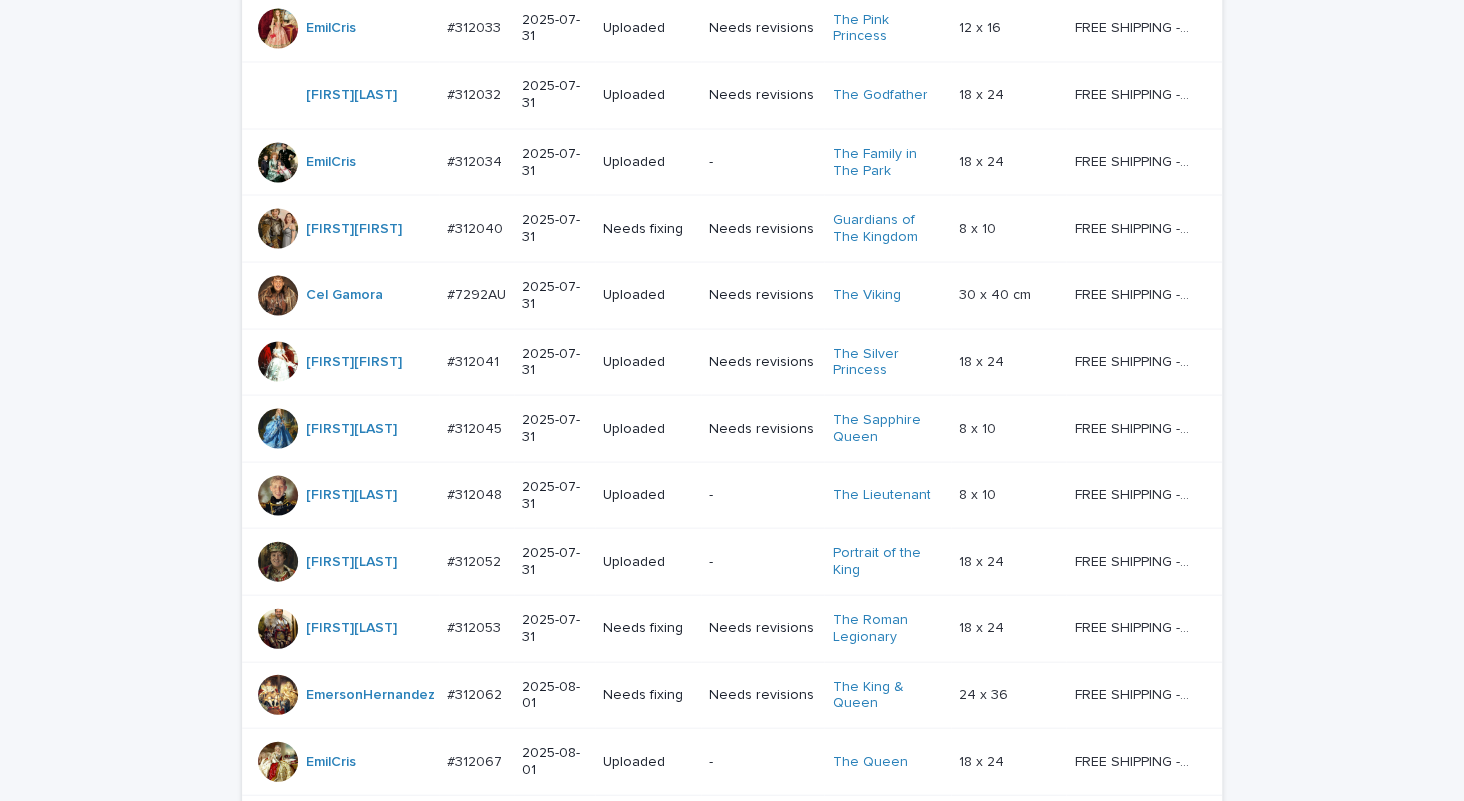 scroll, scrollTop: 1651, scrollLeft: 0, axis: vertical 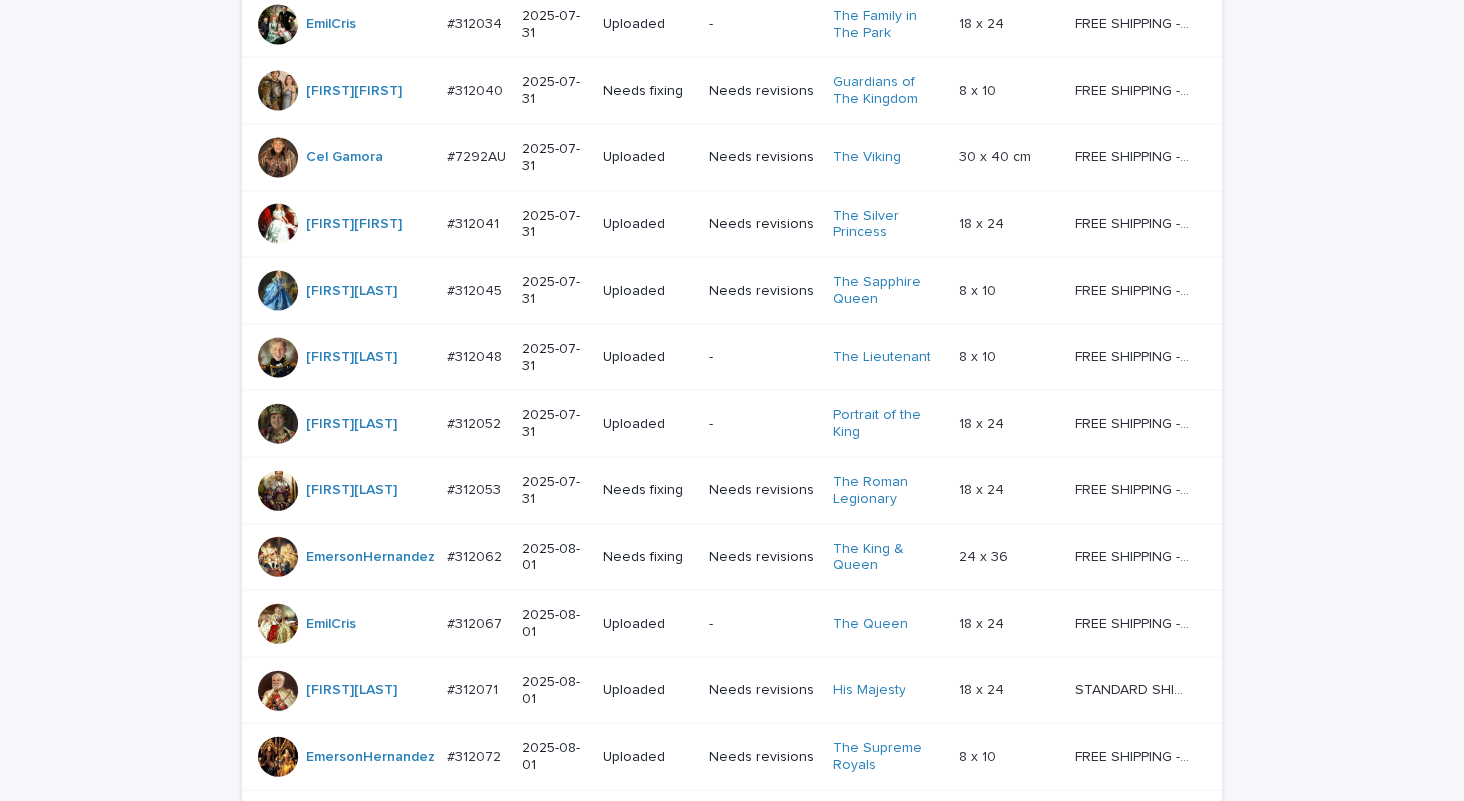 click on "Next" at bounding box center [1167, 820] 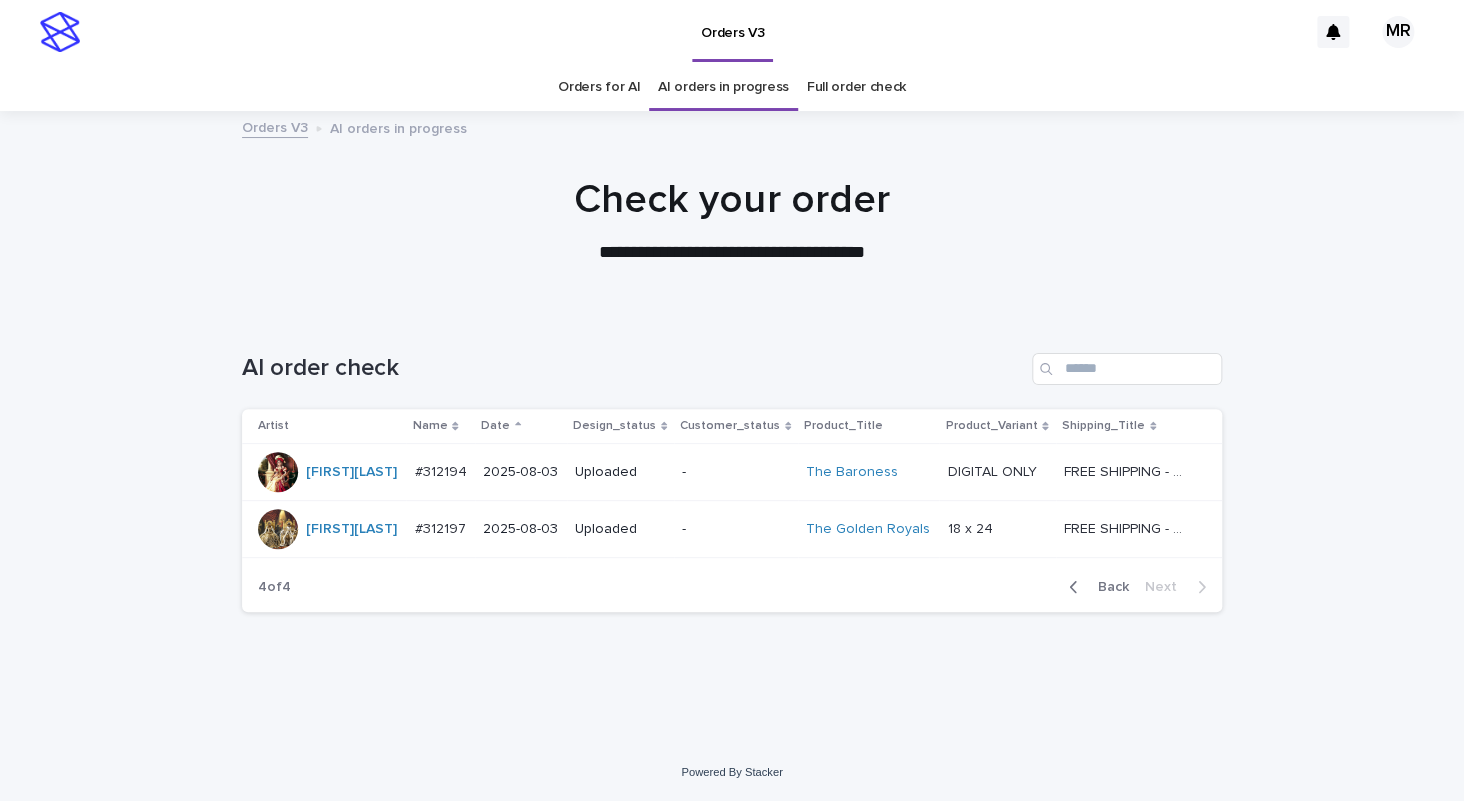 click on "-" at bounding box center (736, 529) 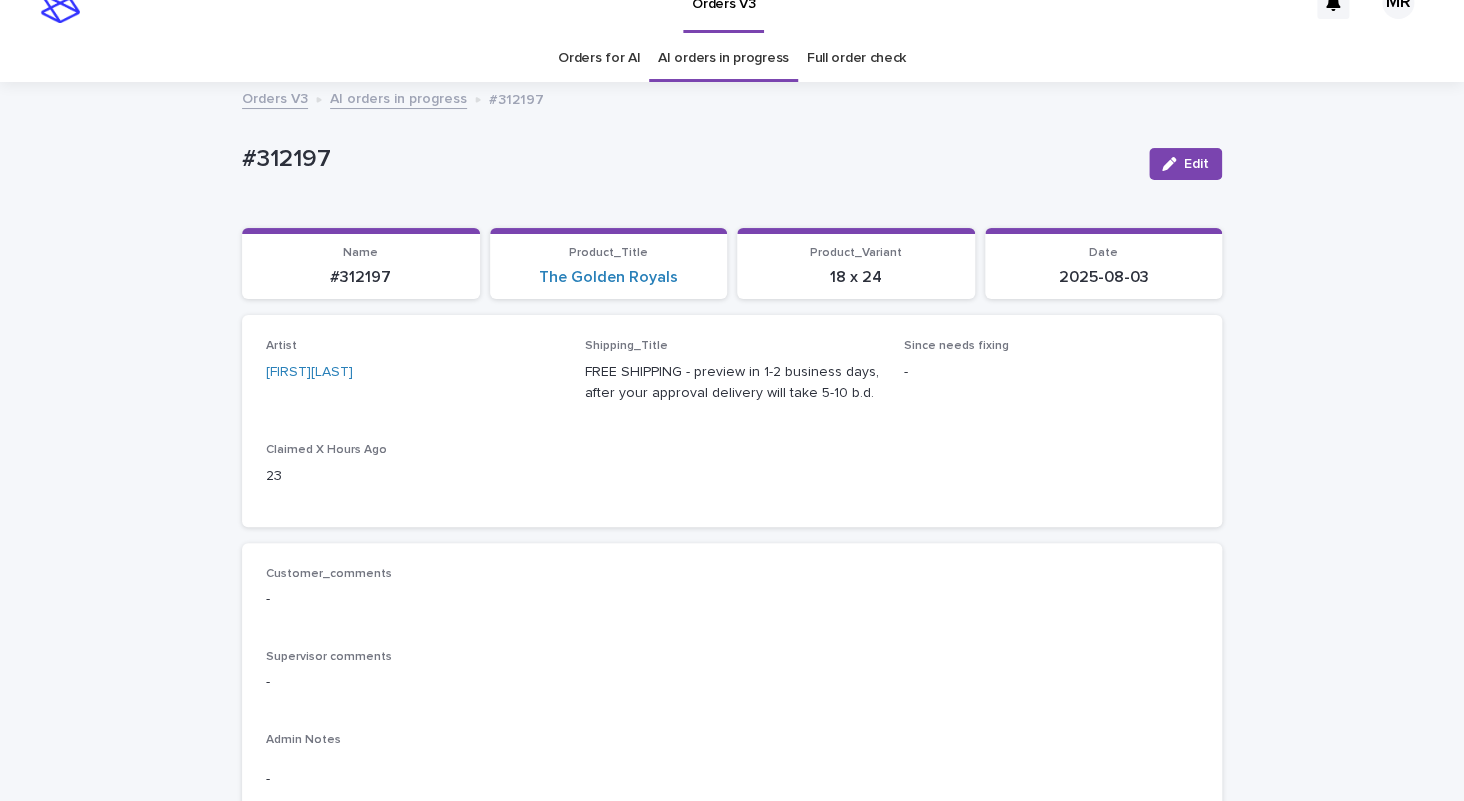 scroll, scrollTop: 0, scrollLeft: 0, axis: both 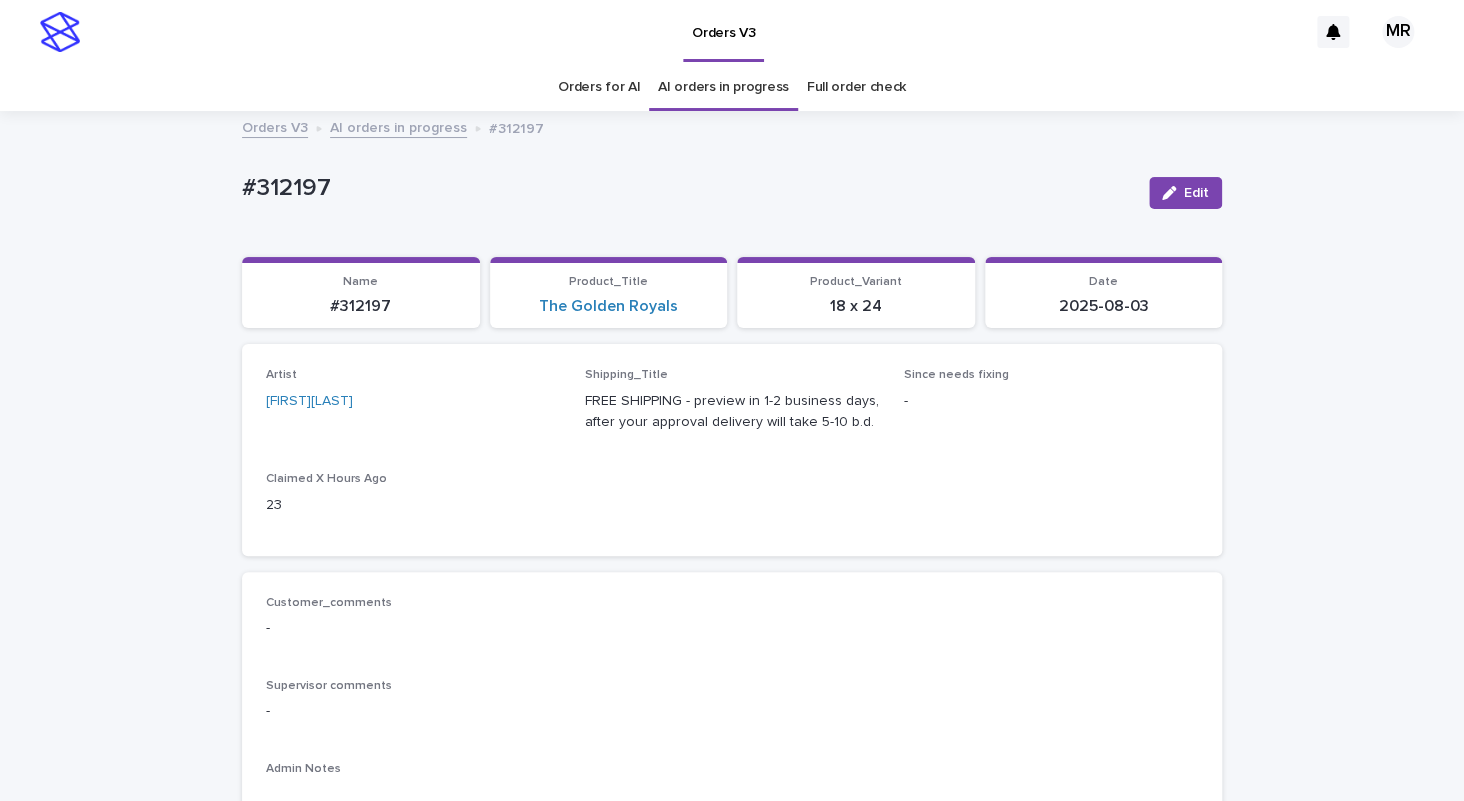 click on "Orders for AI" at bounding box center (599, 87) 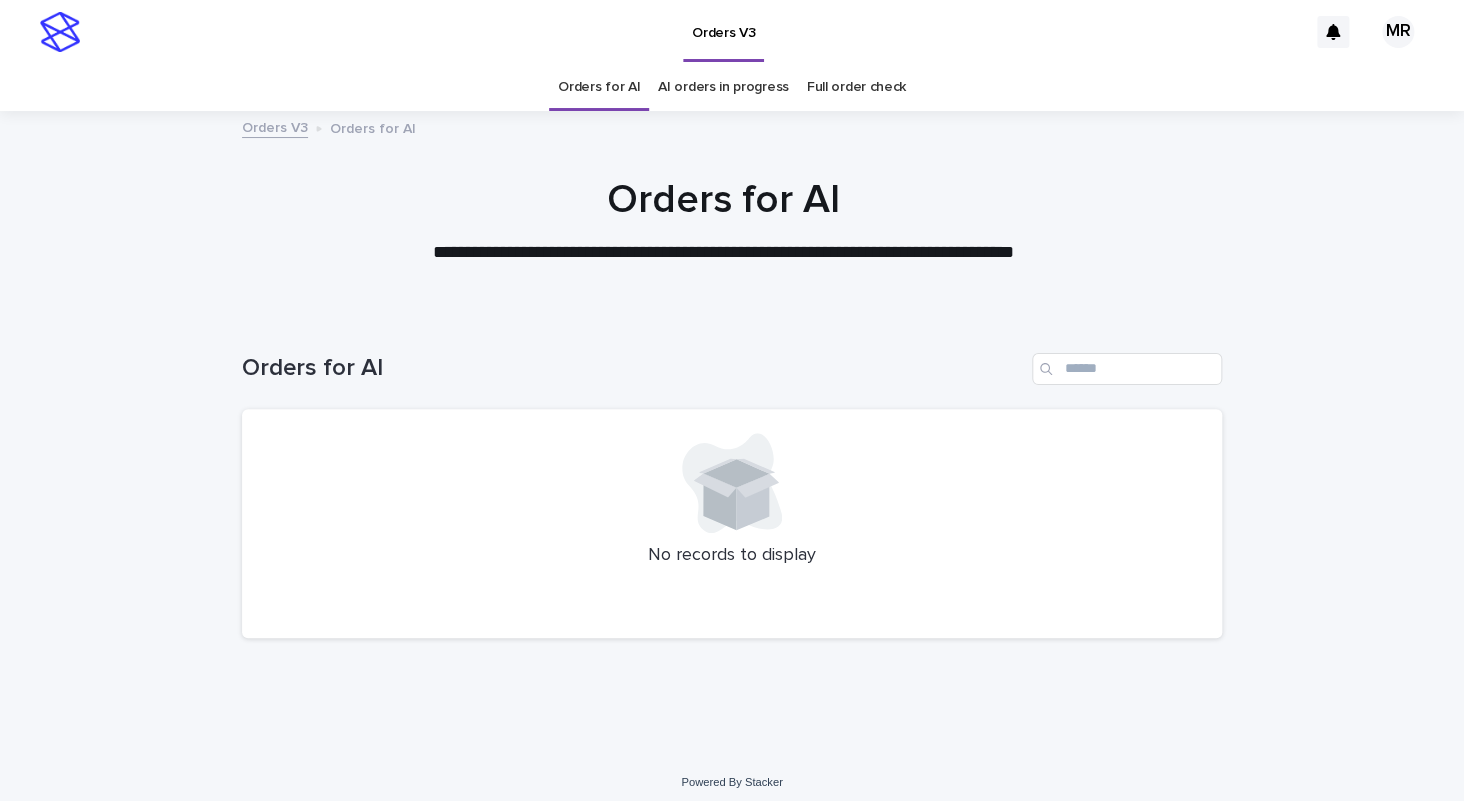 click on "Orders for AI" at bounding box center [599, 87] 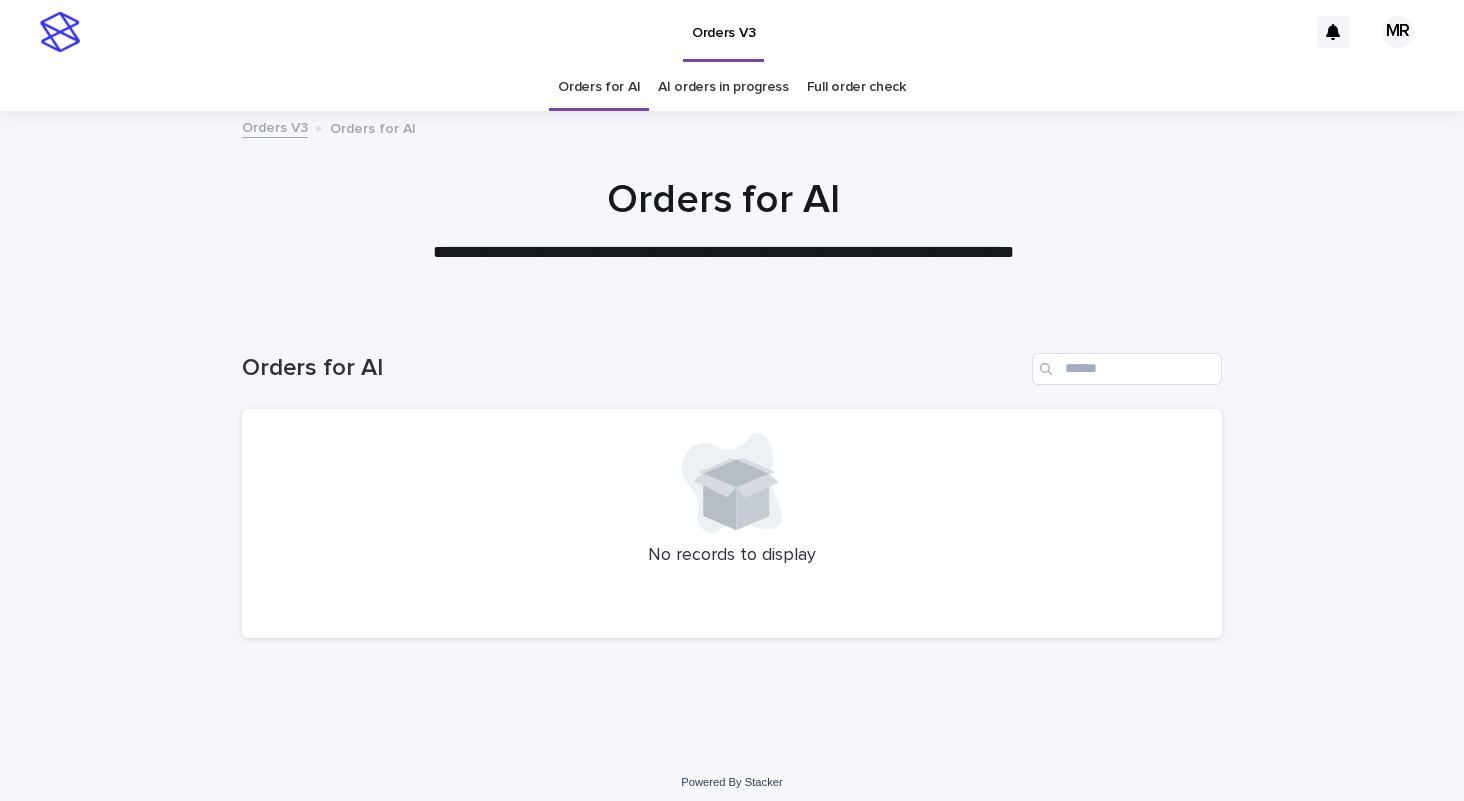 scroll, scrollTop: 0, scrollLeft: 0, axis: both 